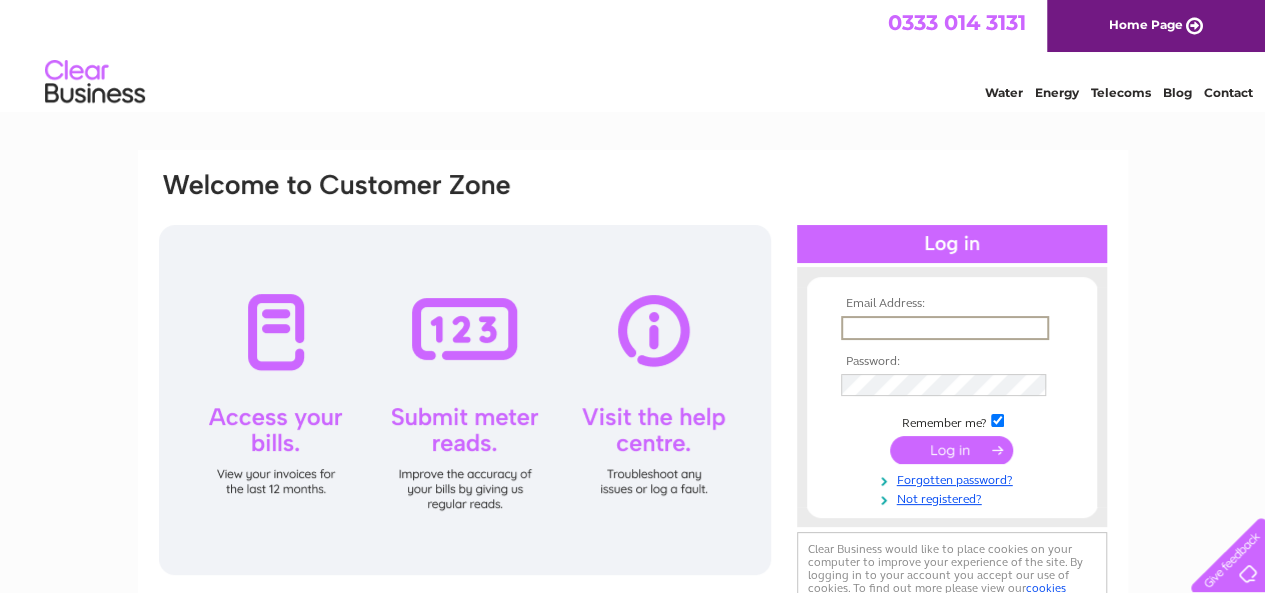 scroll, scrollTop: 0, scrollLeft: 0, axis: both 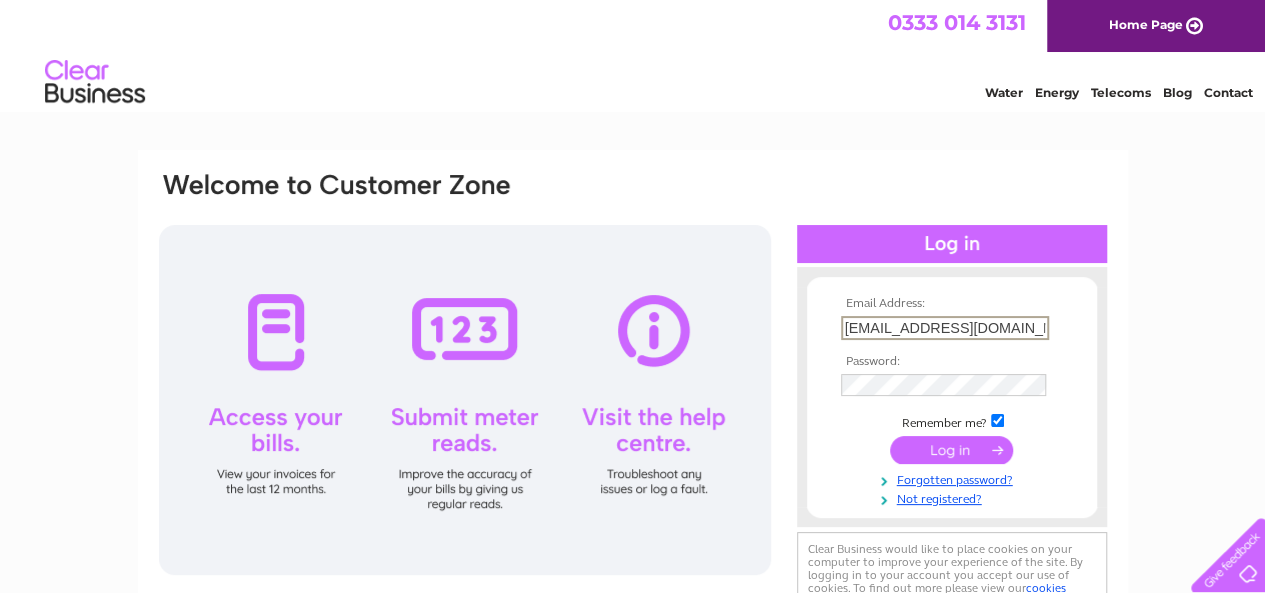type on "[EMAIL_ADDRESS][DOMAIN_NAME]" 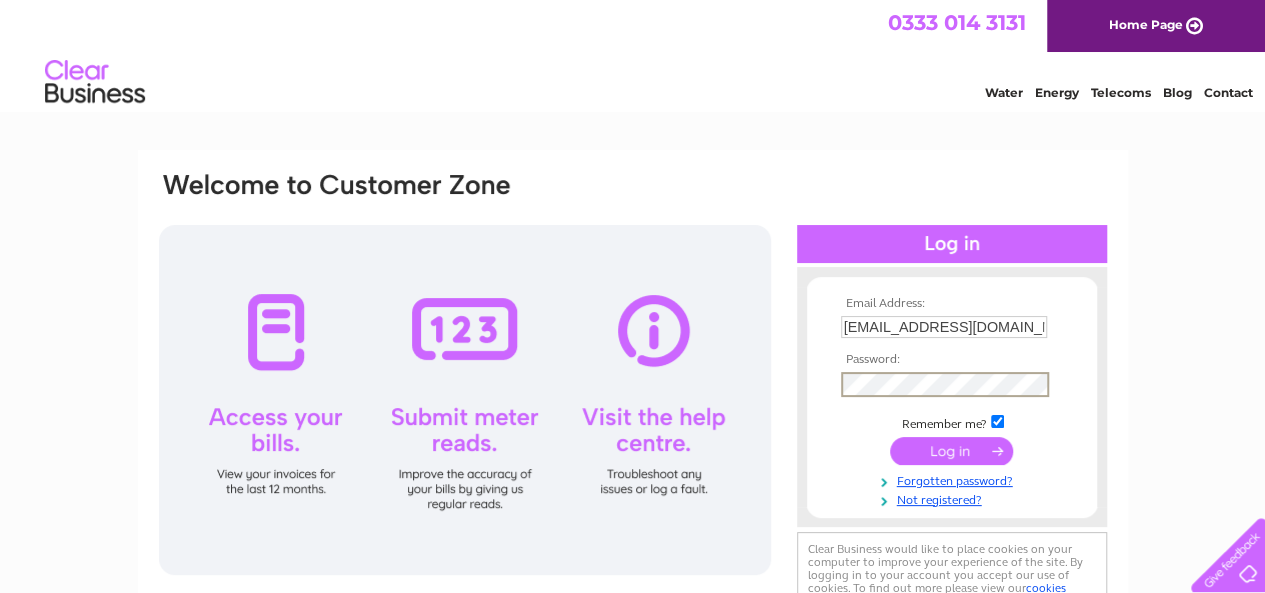click at bounding box center (951, 451) 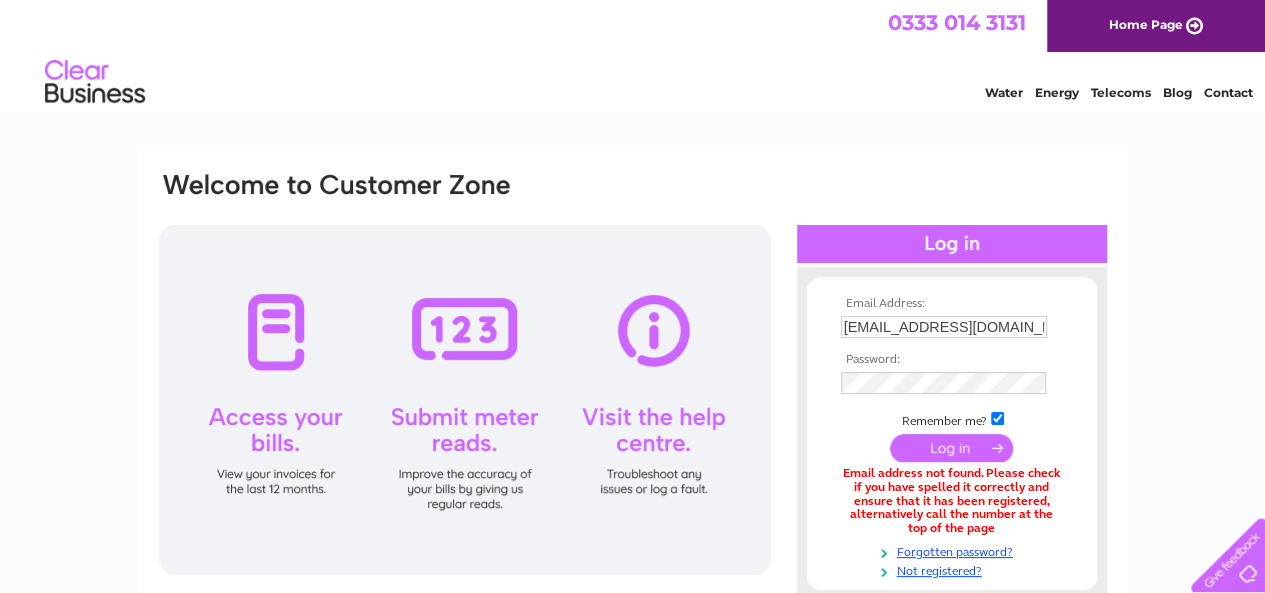 scroll, scrollTop: 0, scrollLeft: 0, axis: both 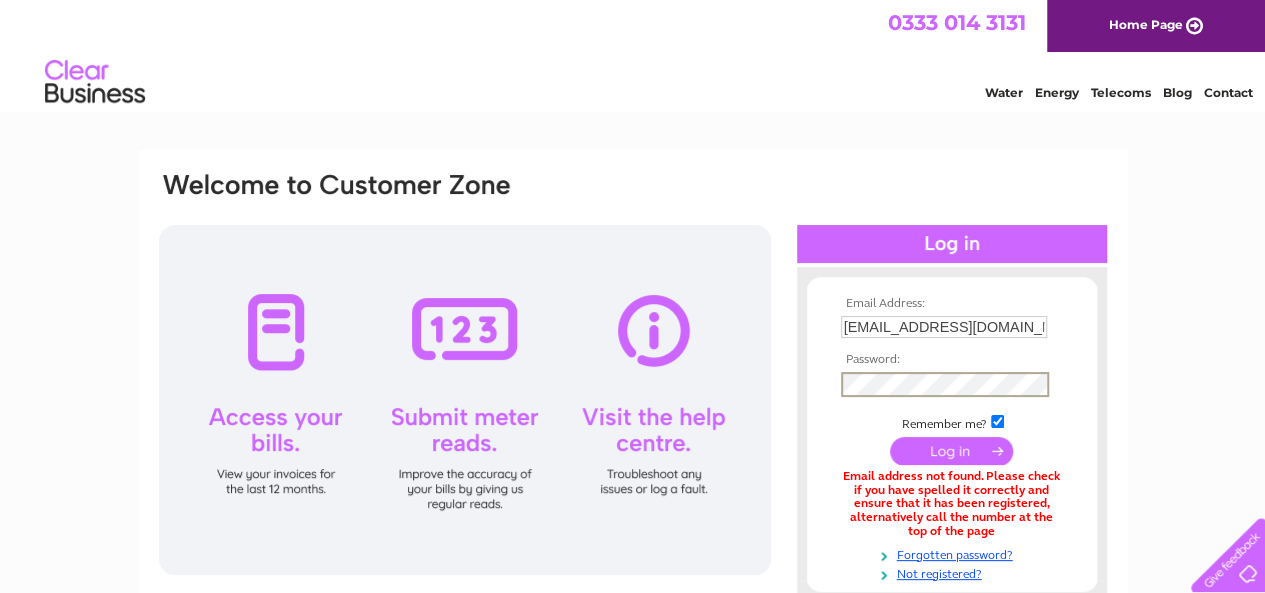 click at bounding box center [951, 451] 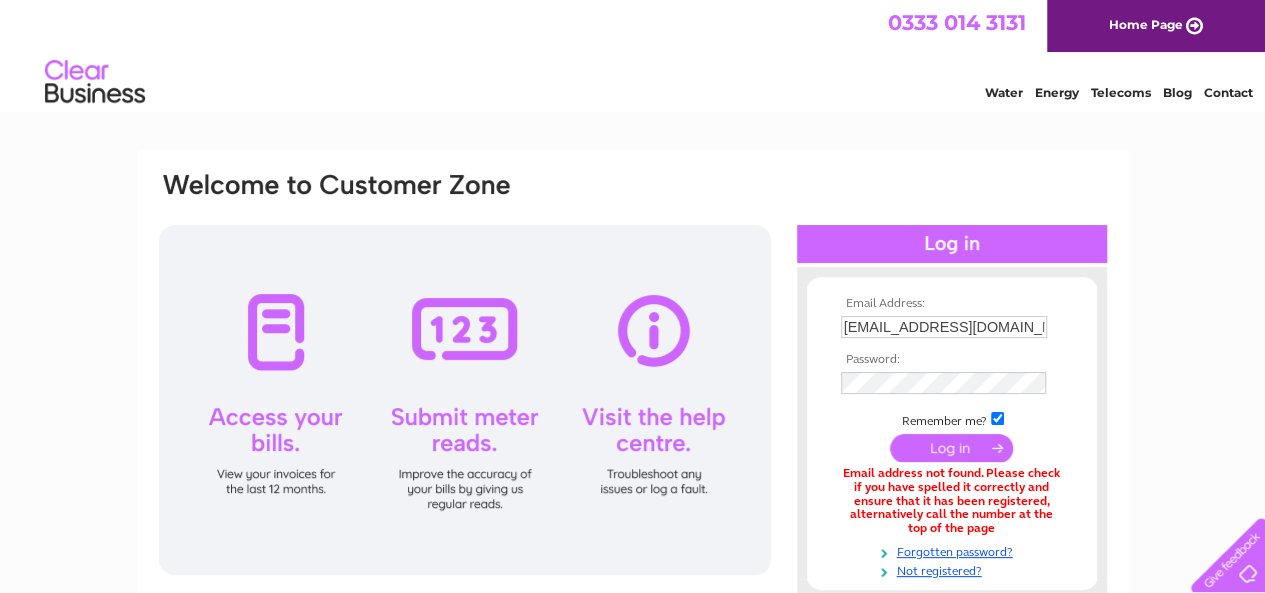 scroll, scrollTop: 0, scrollLeft: 0, axis: both 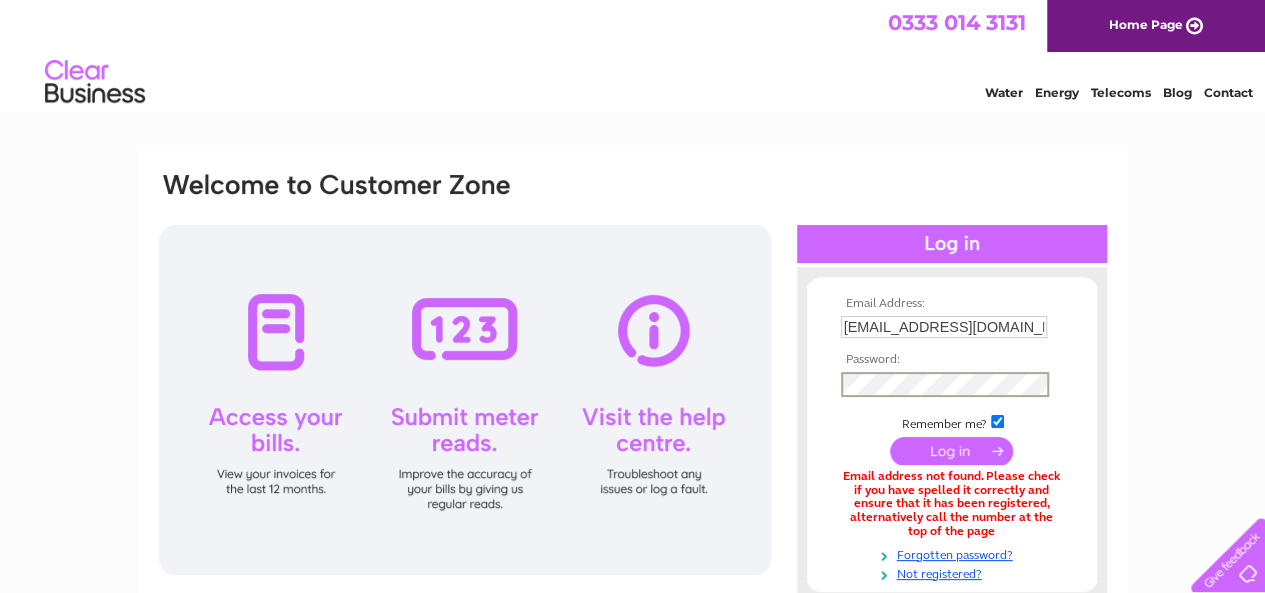 click at bounding box center [951, 451] 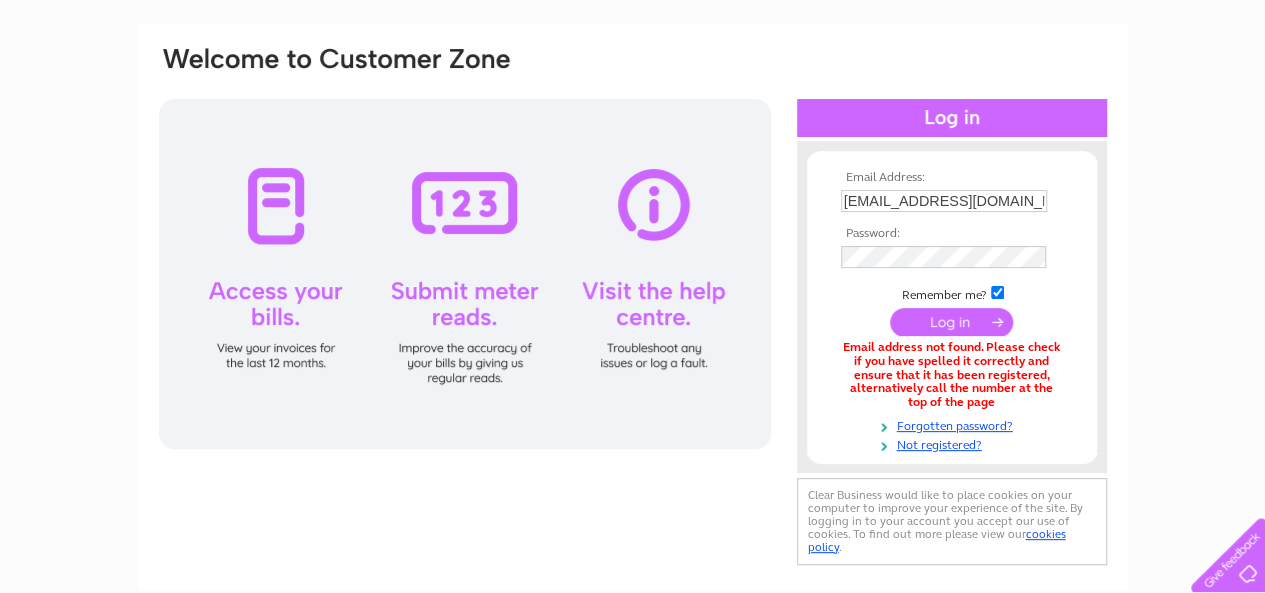 scroll, scrollTop: 0, scrollLeft: 0, axis: both 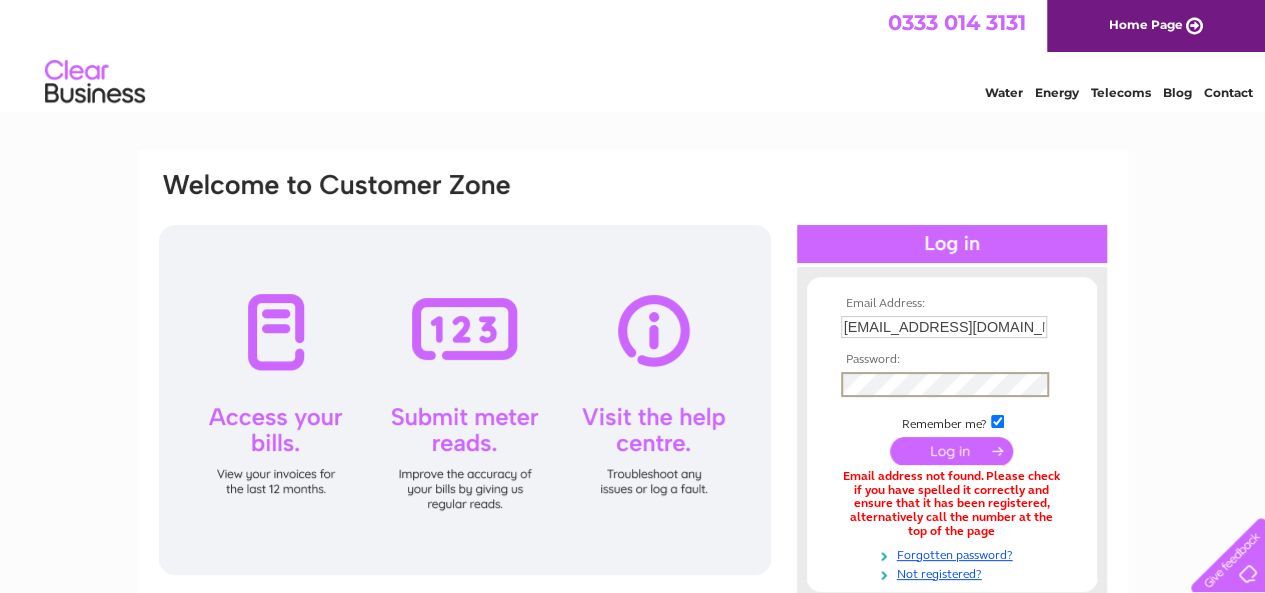 click on "Email Address:
[EMAIL_ADDRESS][DOMAIN_NAME]
Password:
Forgotten password?" at bounding box center [632, 537] 